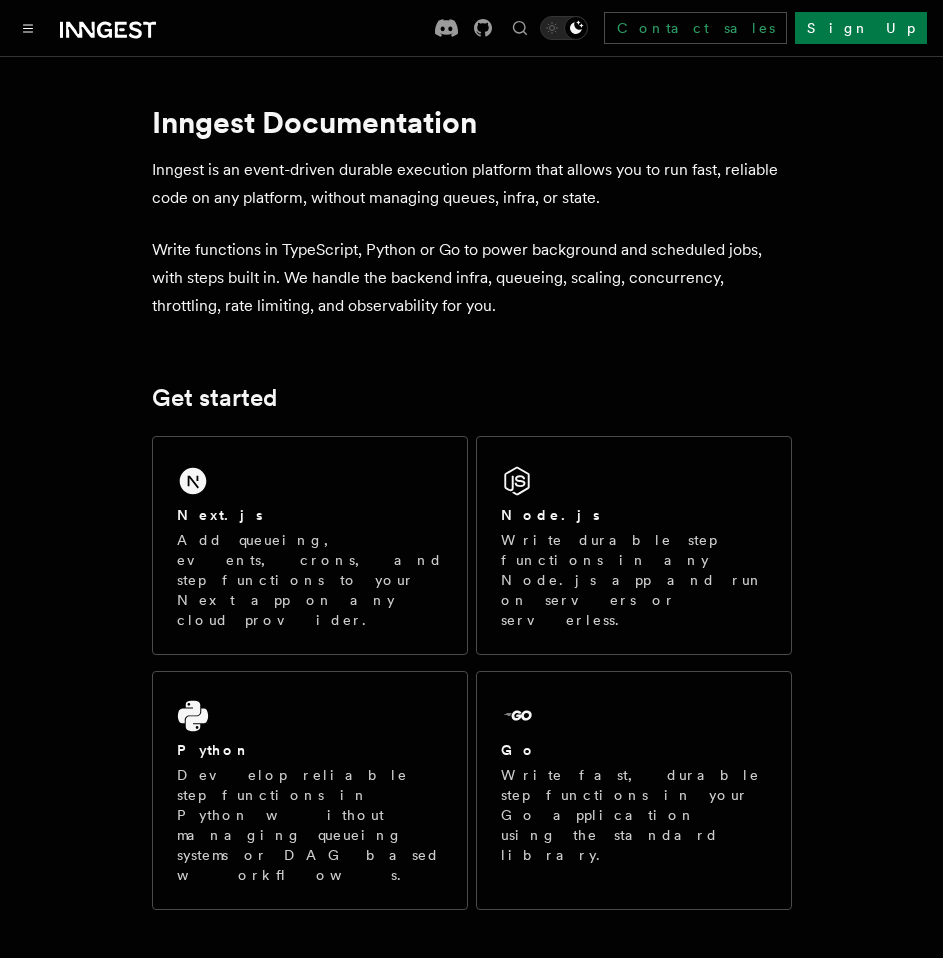 scroll, scrollTop: 0, scrollLeft: 0, axis: both 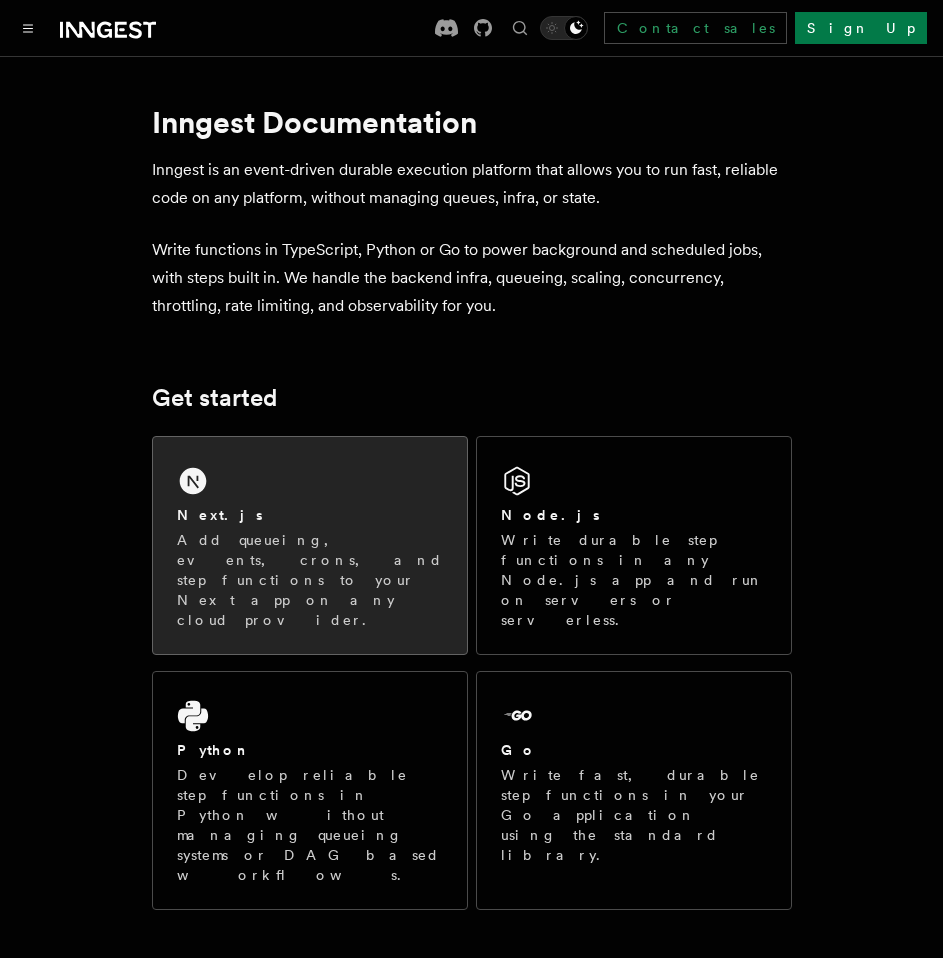 click on "Add queueing, events, crons, and step functions to your Next app on any cloud provider." at bounding box center (310, 580) 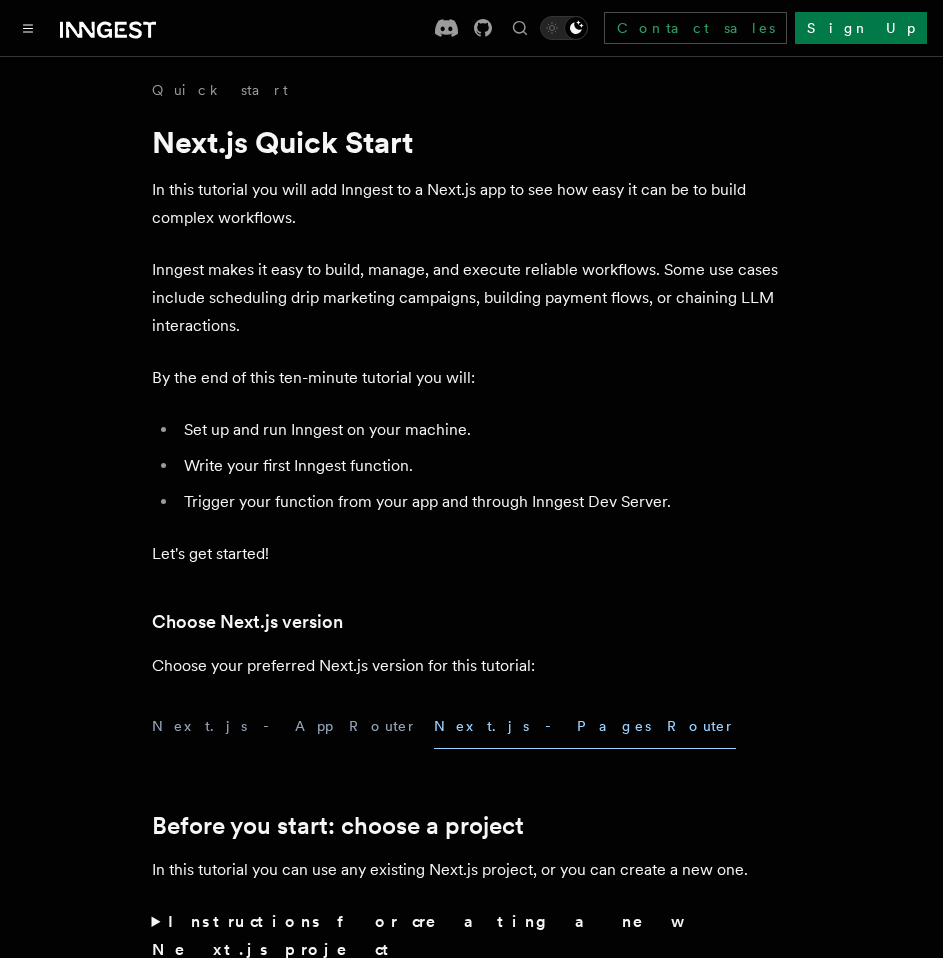 scroll, scrollTop: 600, scrollLeft: 0, axis: vertical 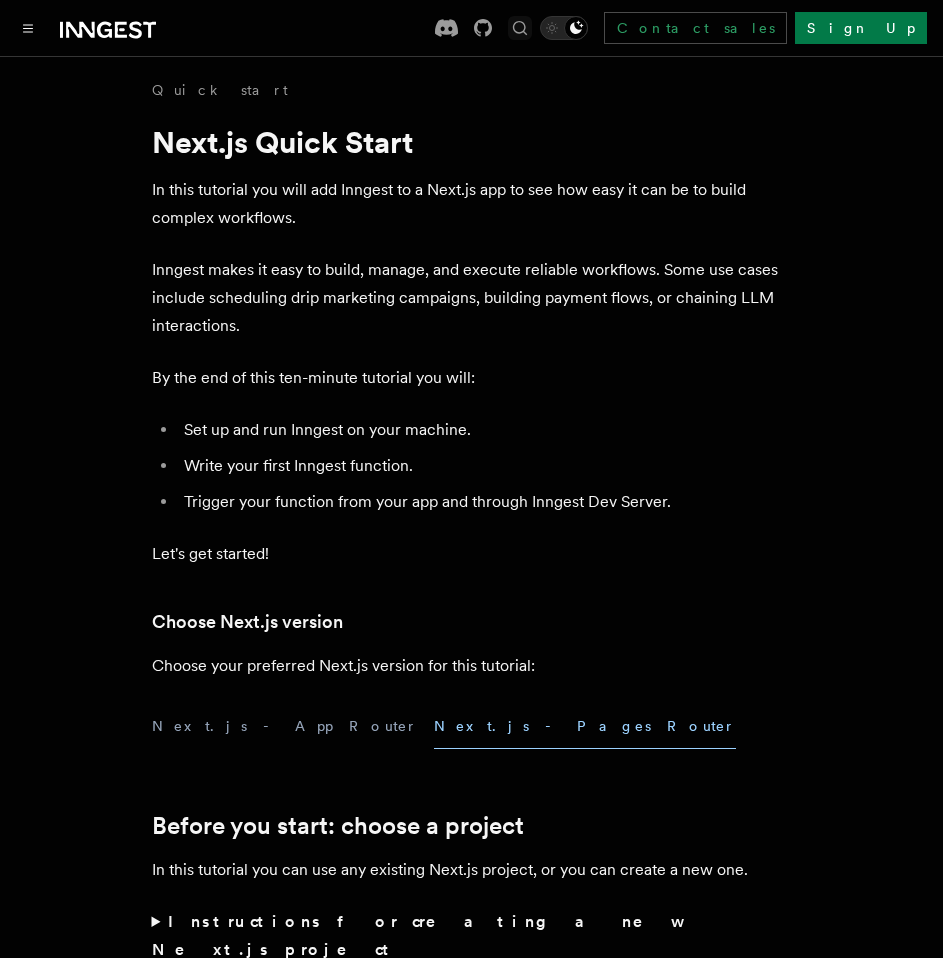 click 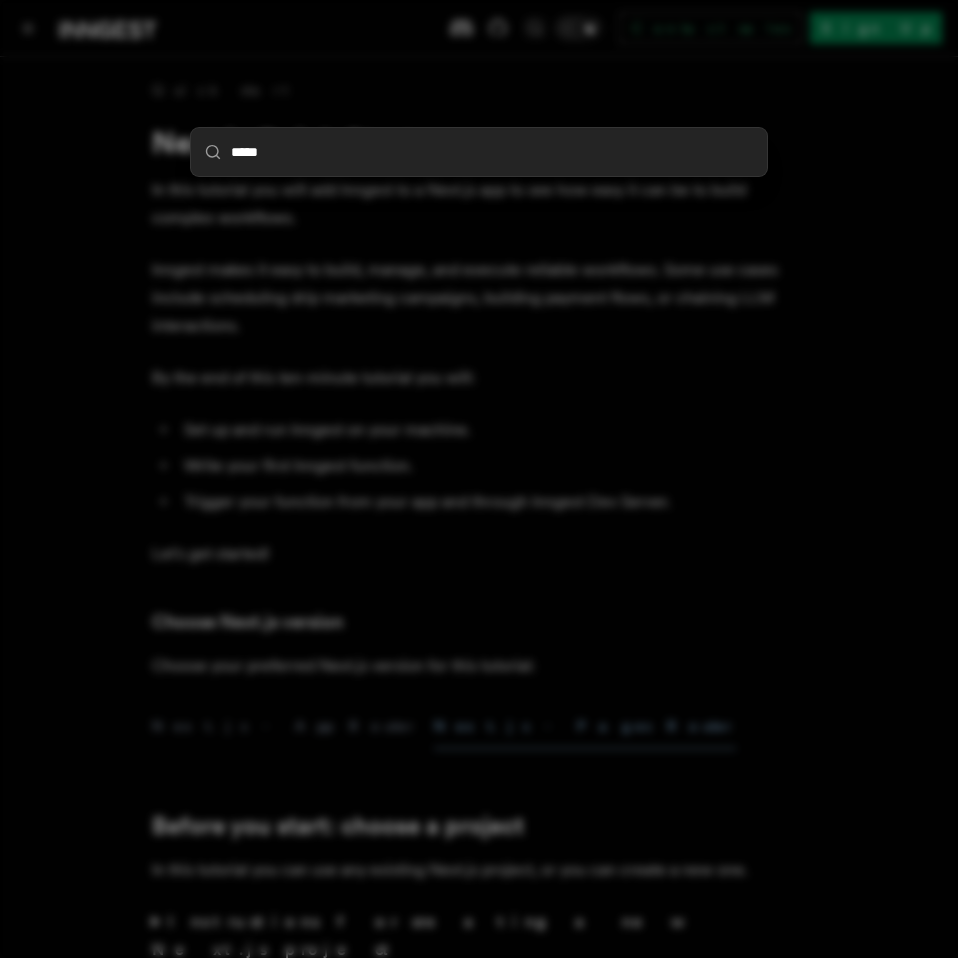 type on "******" 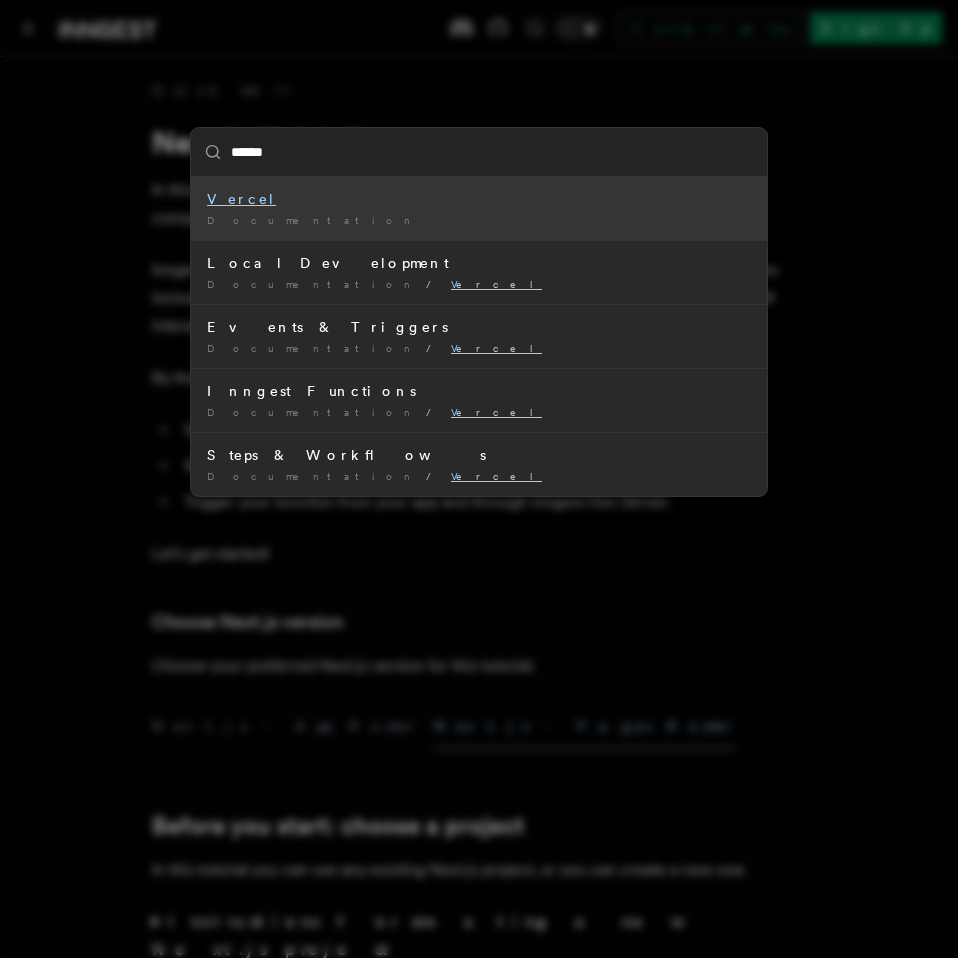 type 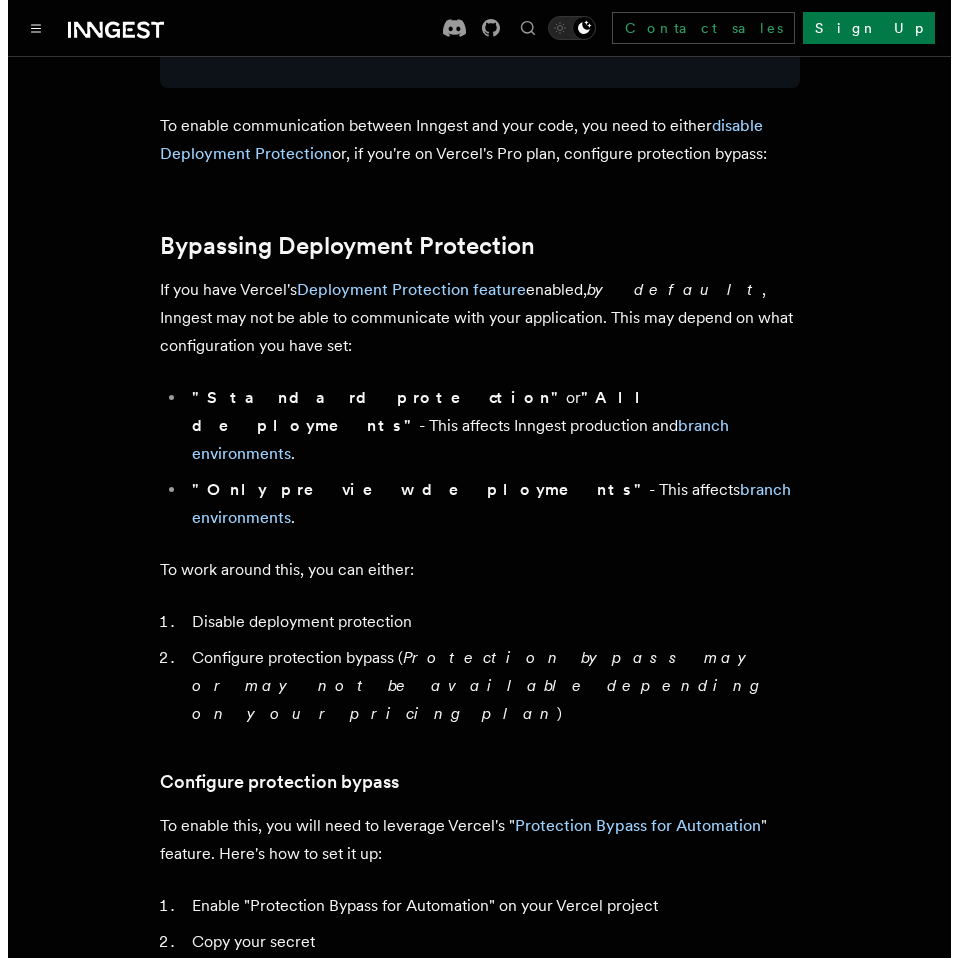 scroll, scrollTop: 1400, scrollLeft: 0, axis: vertical 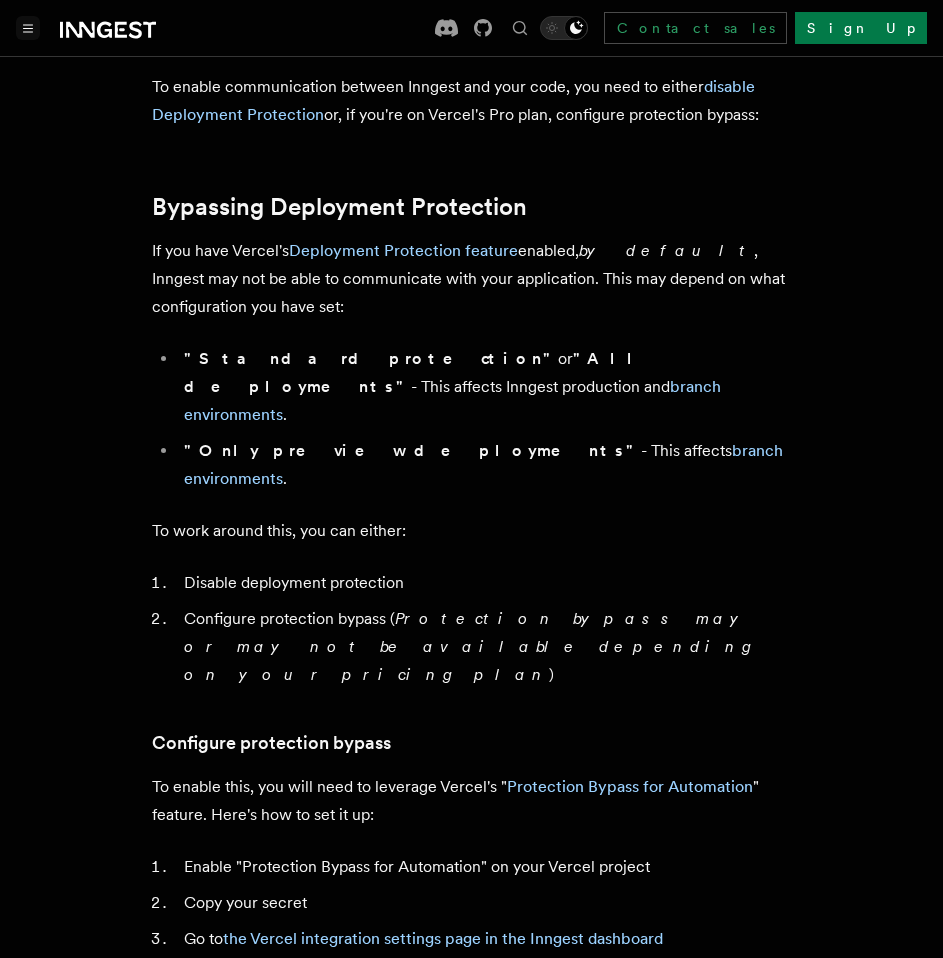 click at bounding box center (86, 28) 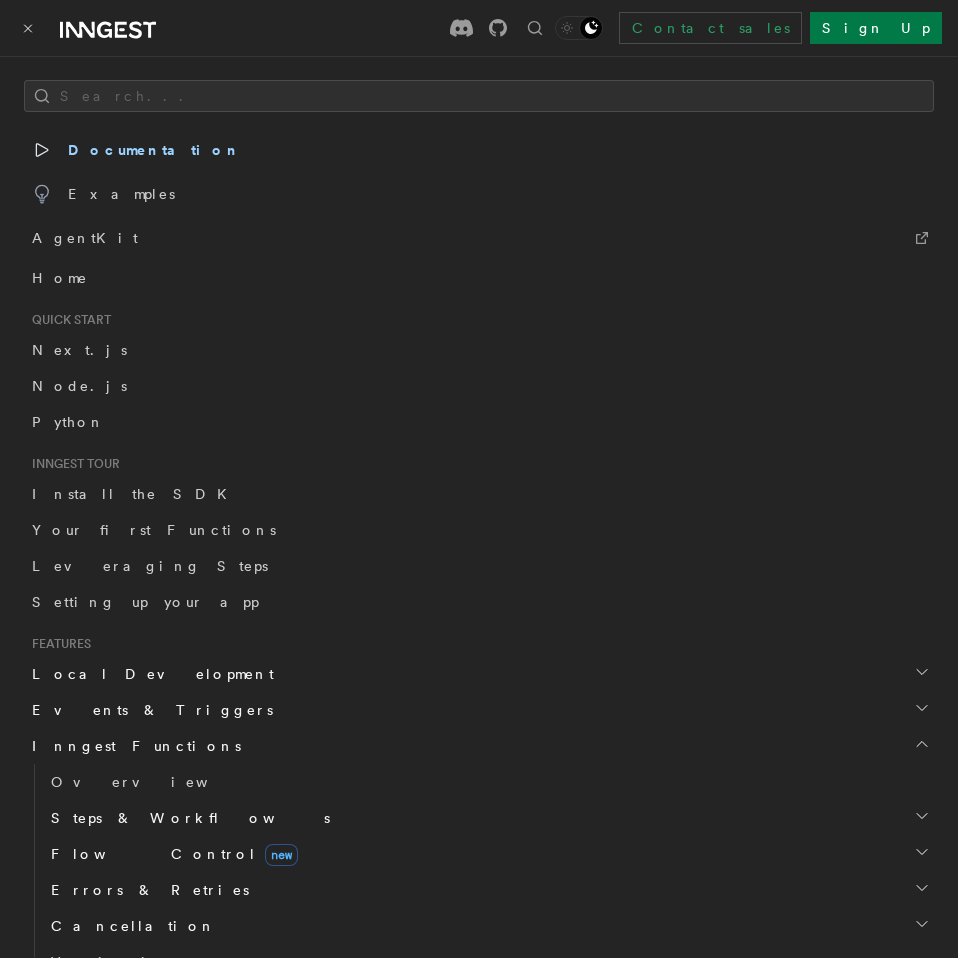 click on "Documentation" at bounding box center (479, 150) 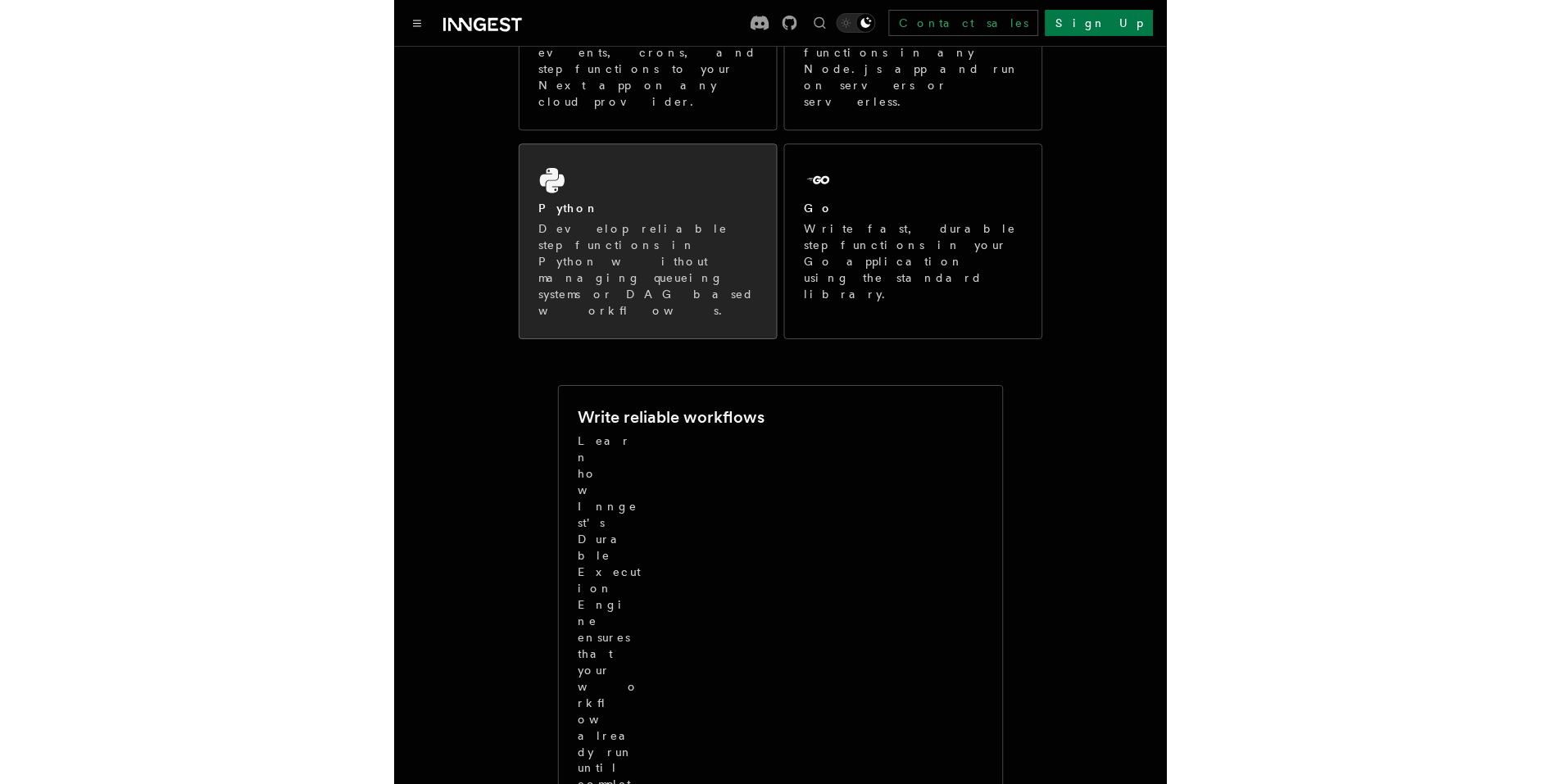 scroll, scrollTop: 492, scrollLeft: 0, axis: vertical 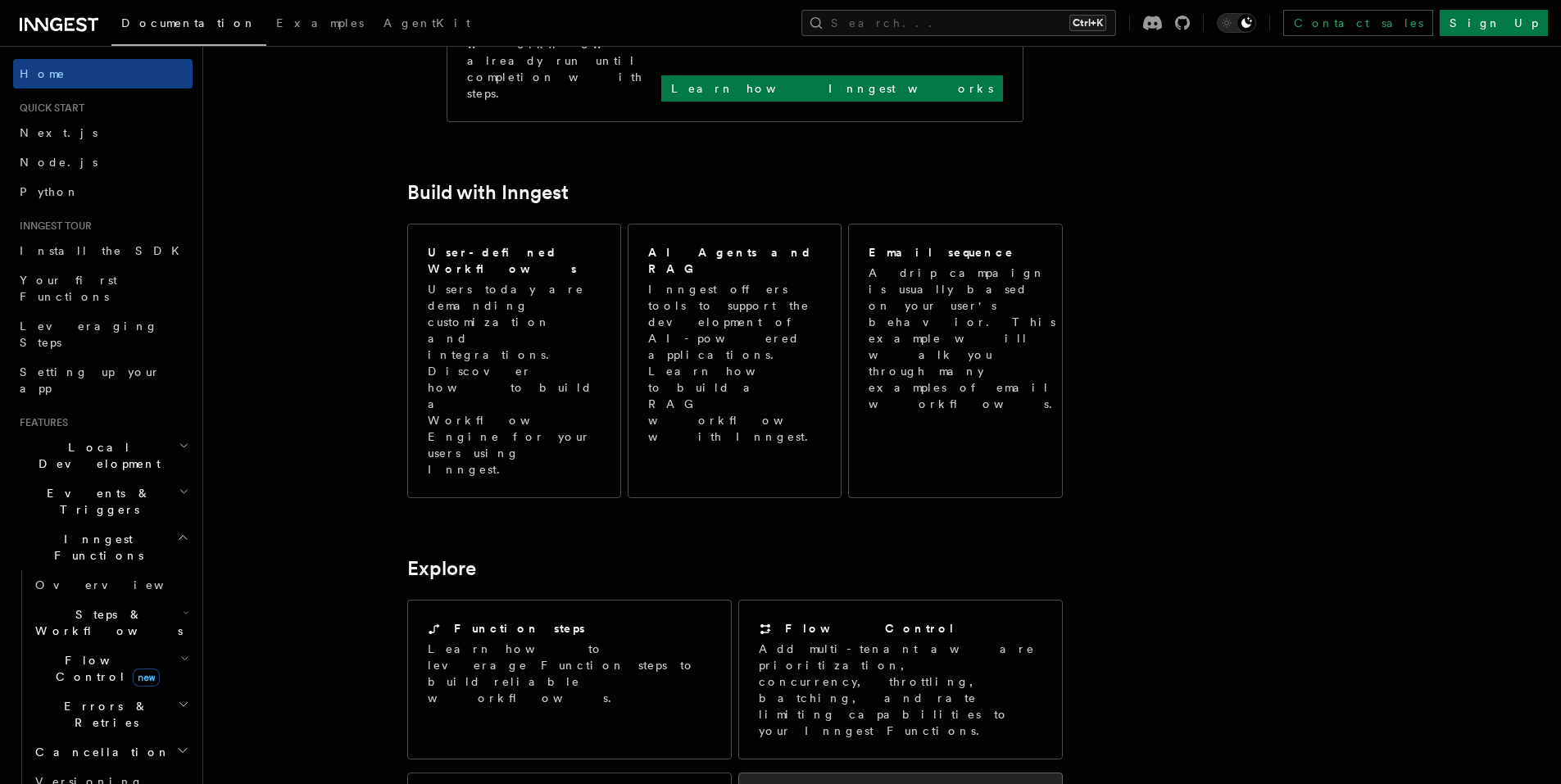 click on "Deploy your Inngest Functions to Vercel, Netlify, Cloudflare Pages and other Cloud Providers." at bounding box center [901, 871] 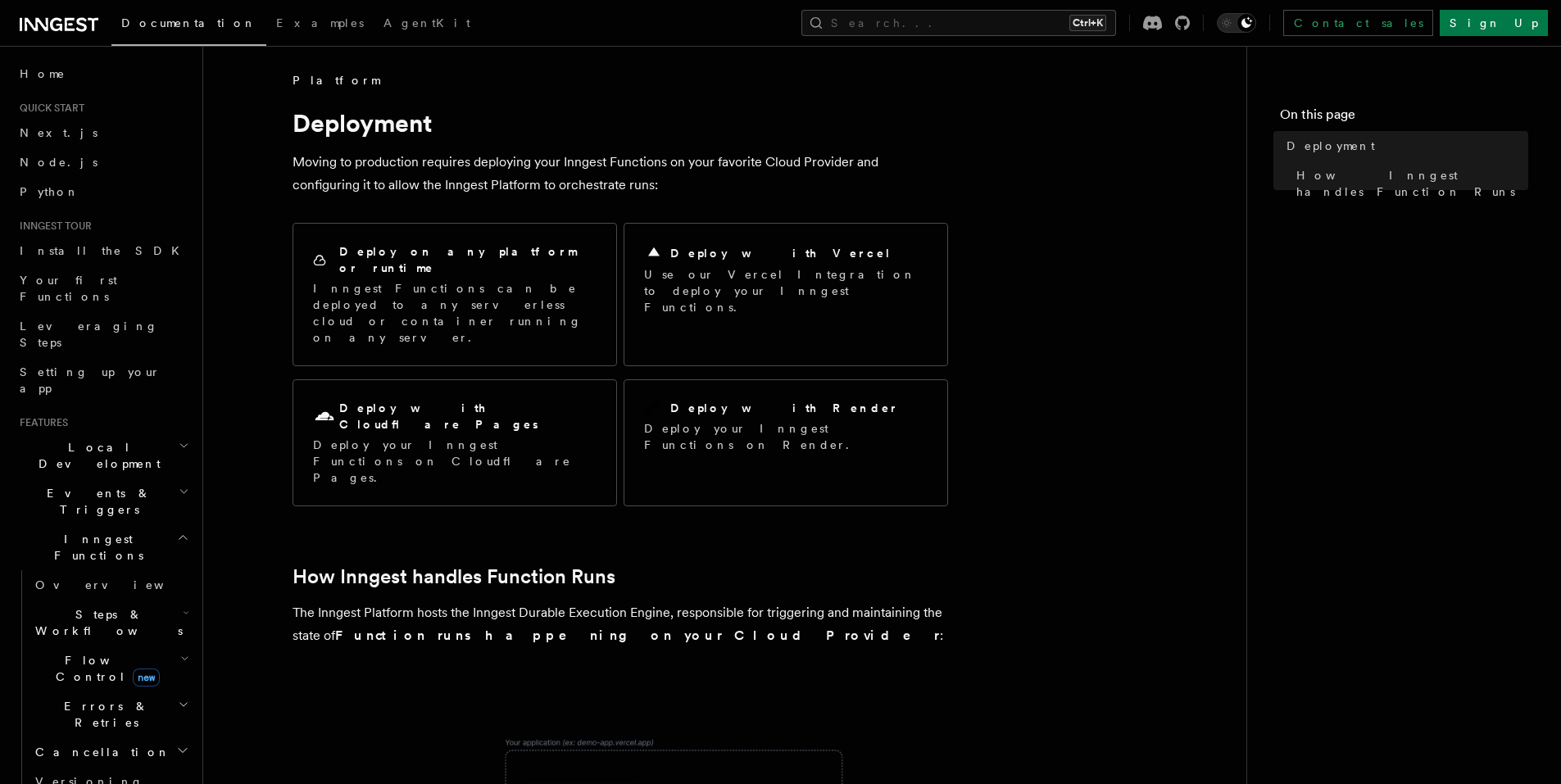 scroll, scrollTop: 0, scrollLeft: 0, axis: both 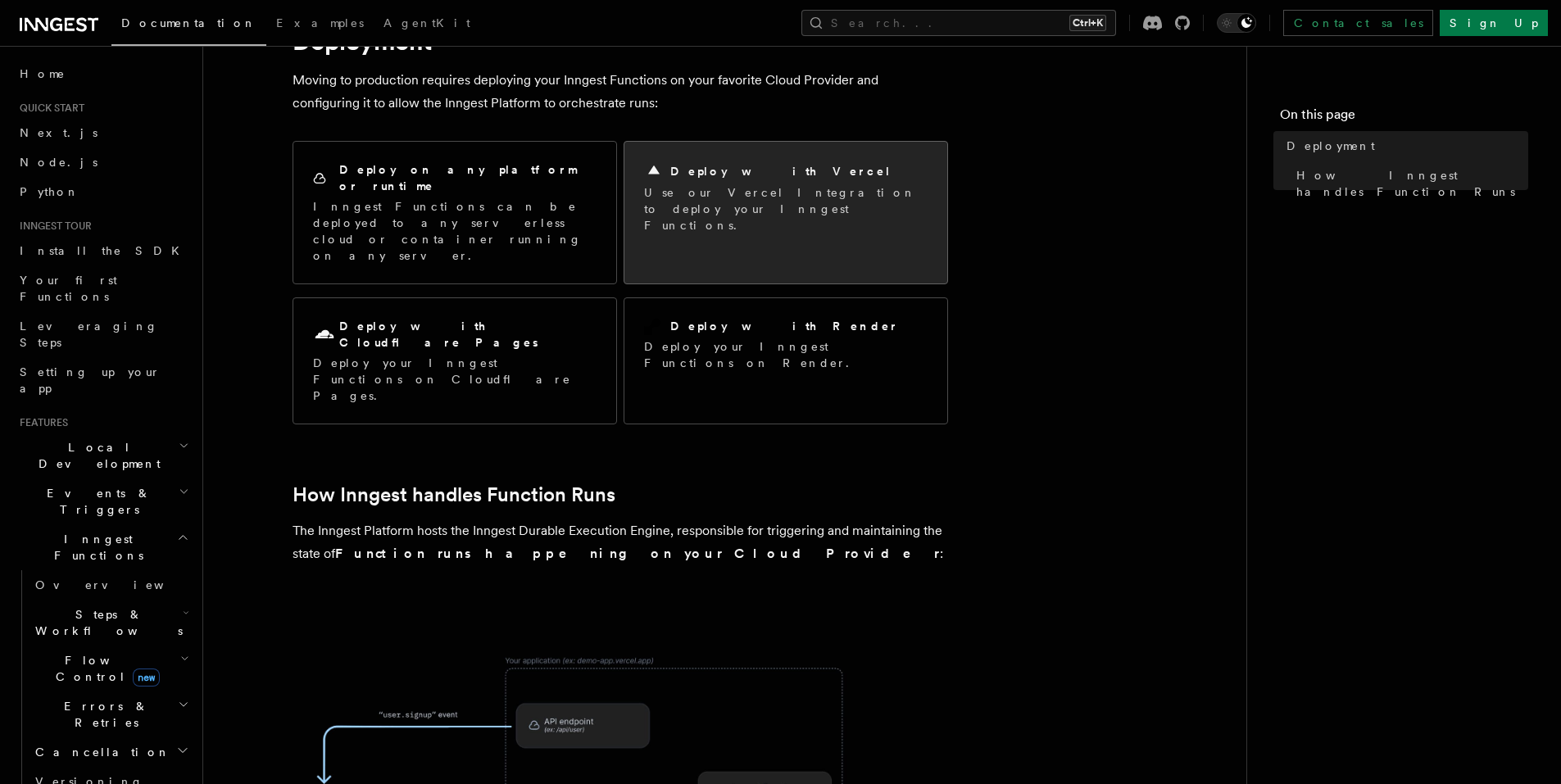 click on "Deploy with Vercel" at bounding box center (786, 171) 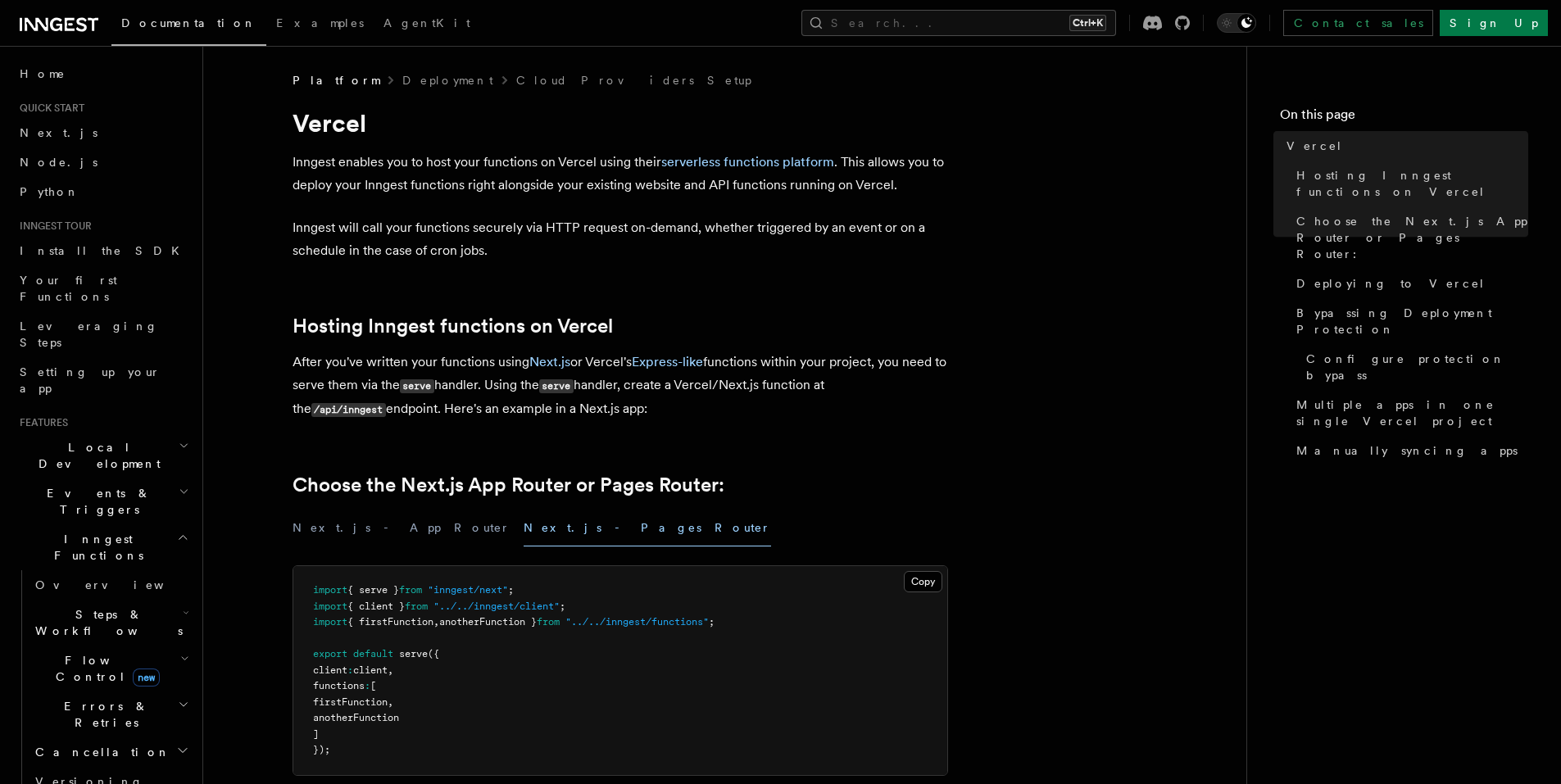 scroll, scrollTop: 292, scrollLeft: 0, axis: vertical 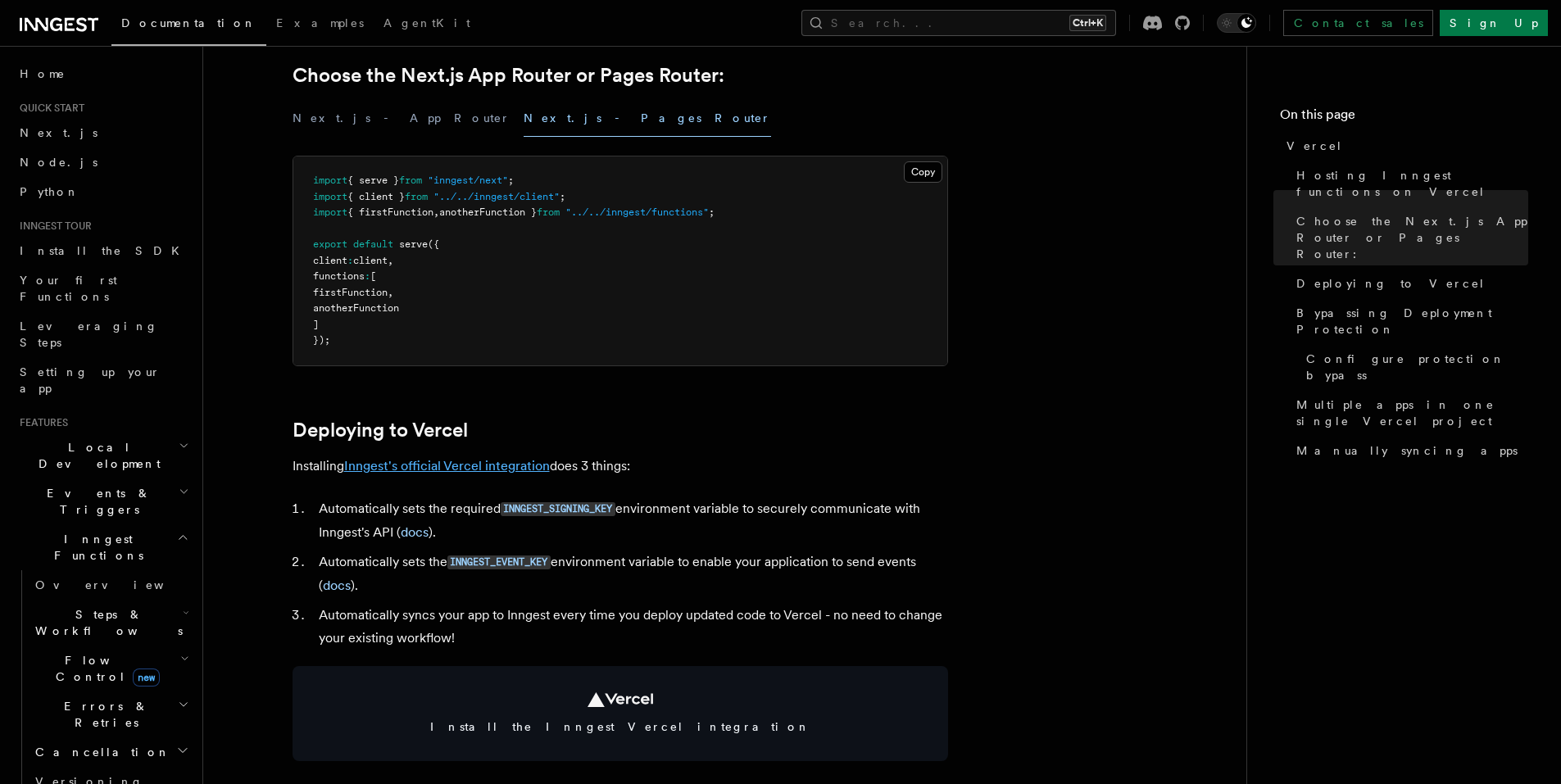 click on "Inngest's official Vercel integration" at bounding box center (447, 465) 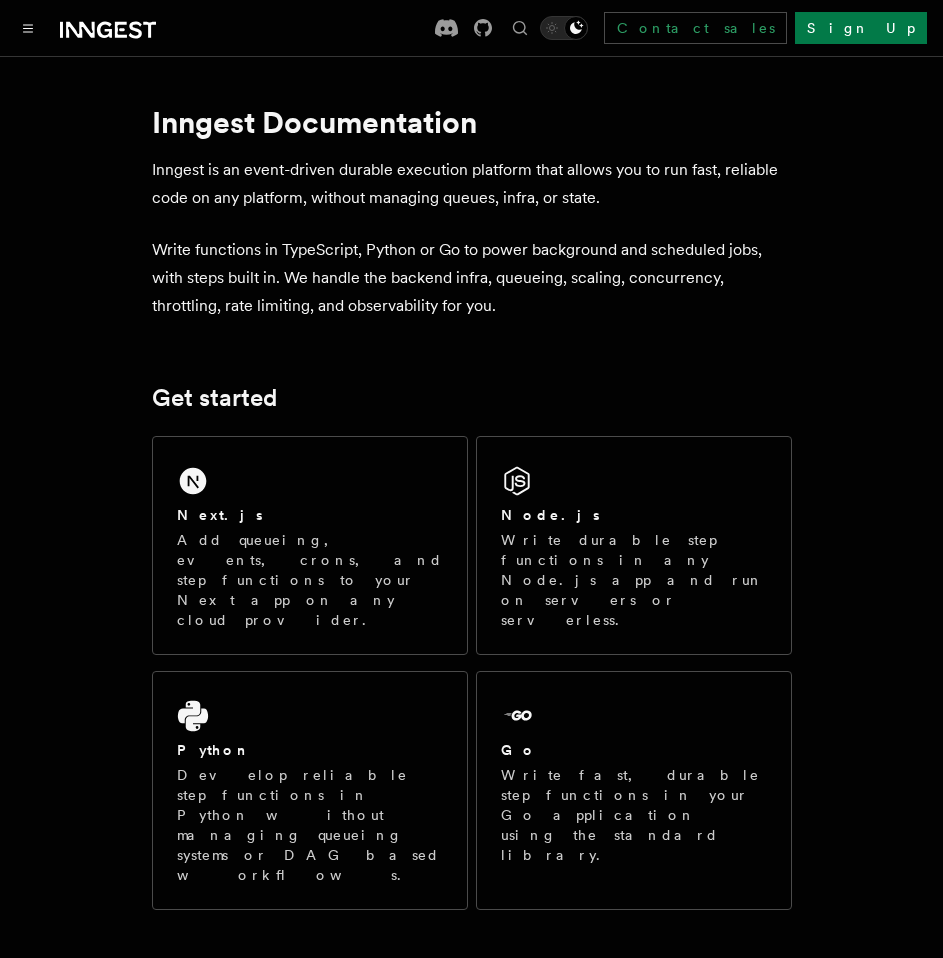 scroll, scrollTop: 0, scrollLeft: 0, axis: both 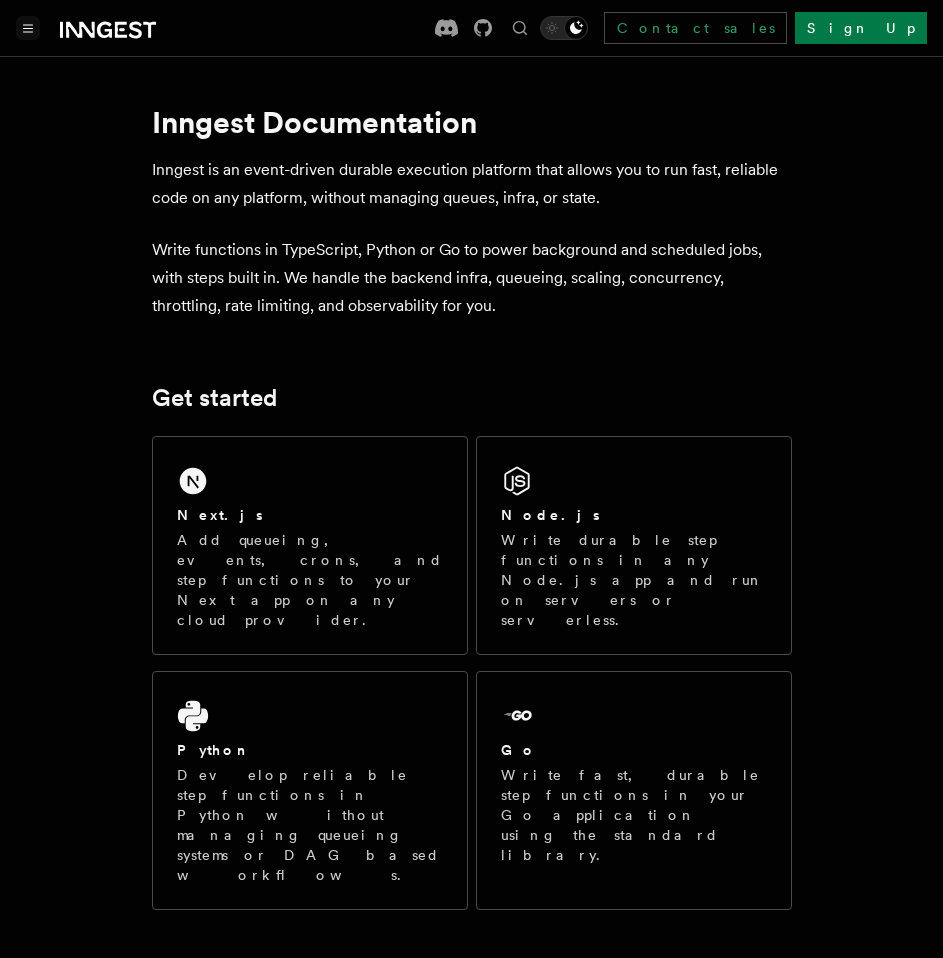 click at bounding box center [28, 28] 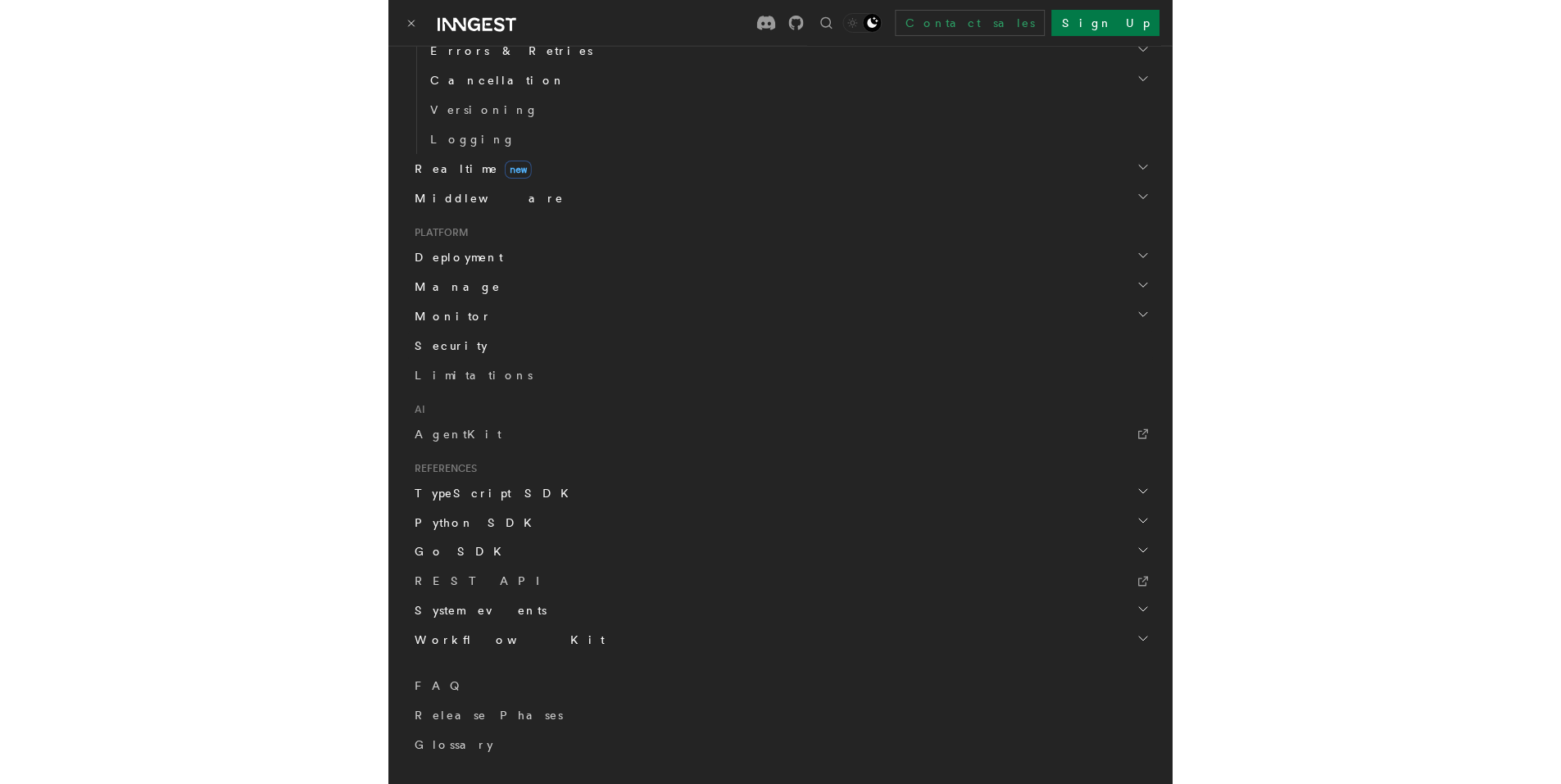 scroll, scrollTop: 687, scrollLeft: 0, axis: vertical 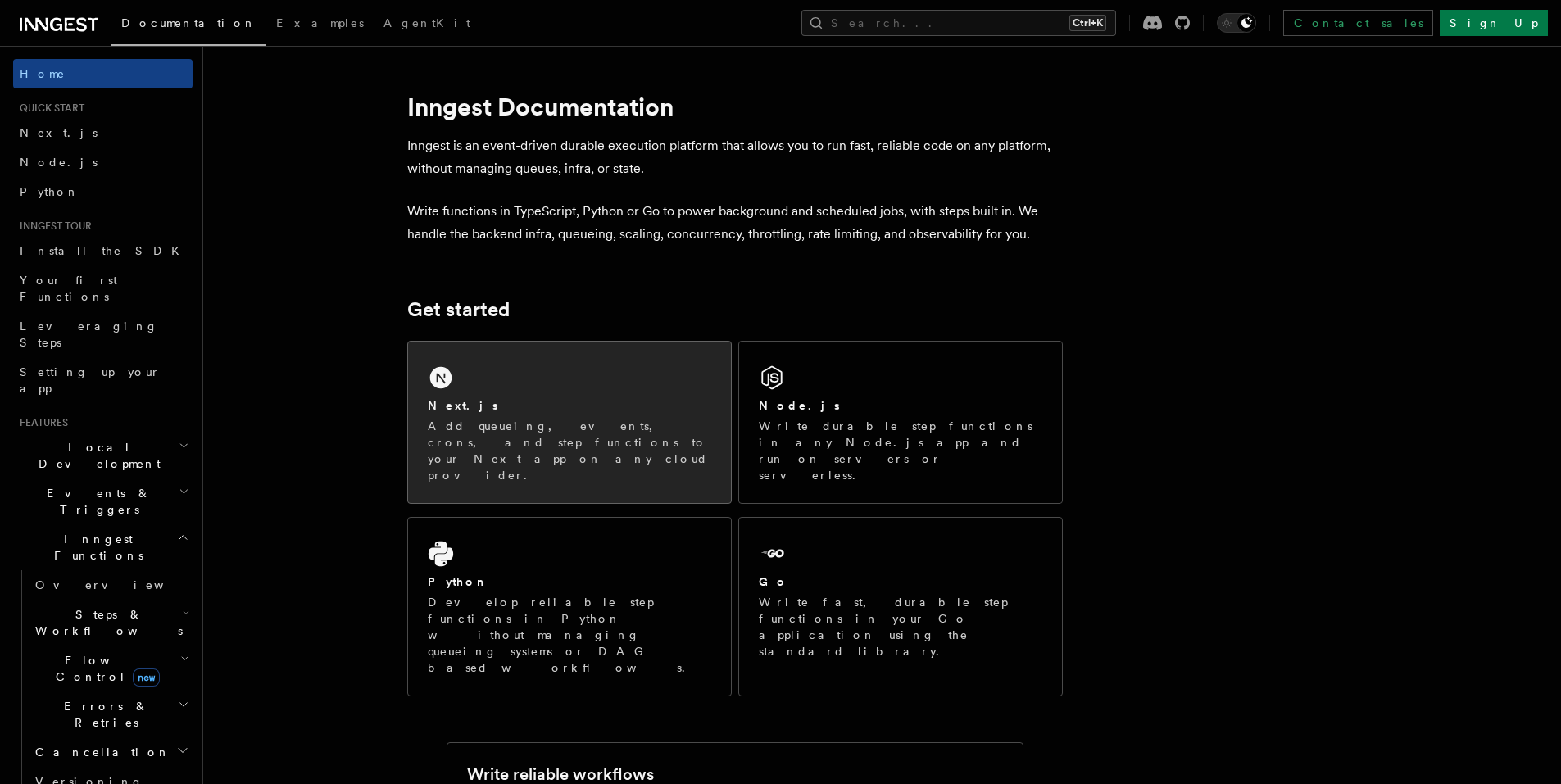 click on "Add queueing, events, crons, and step functions to your Next app on any cloud provider." at bounding box center [569, 451] 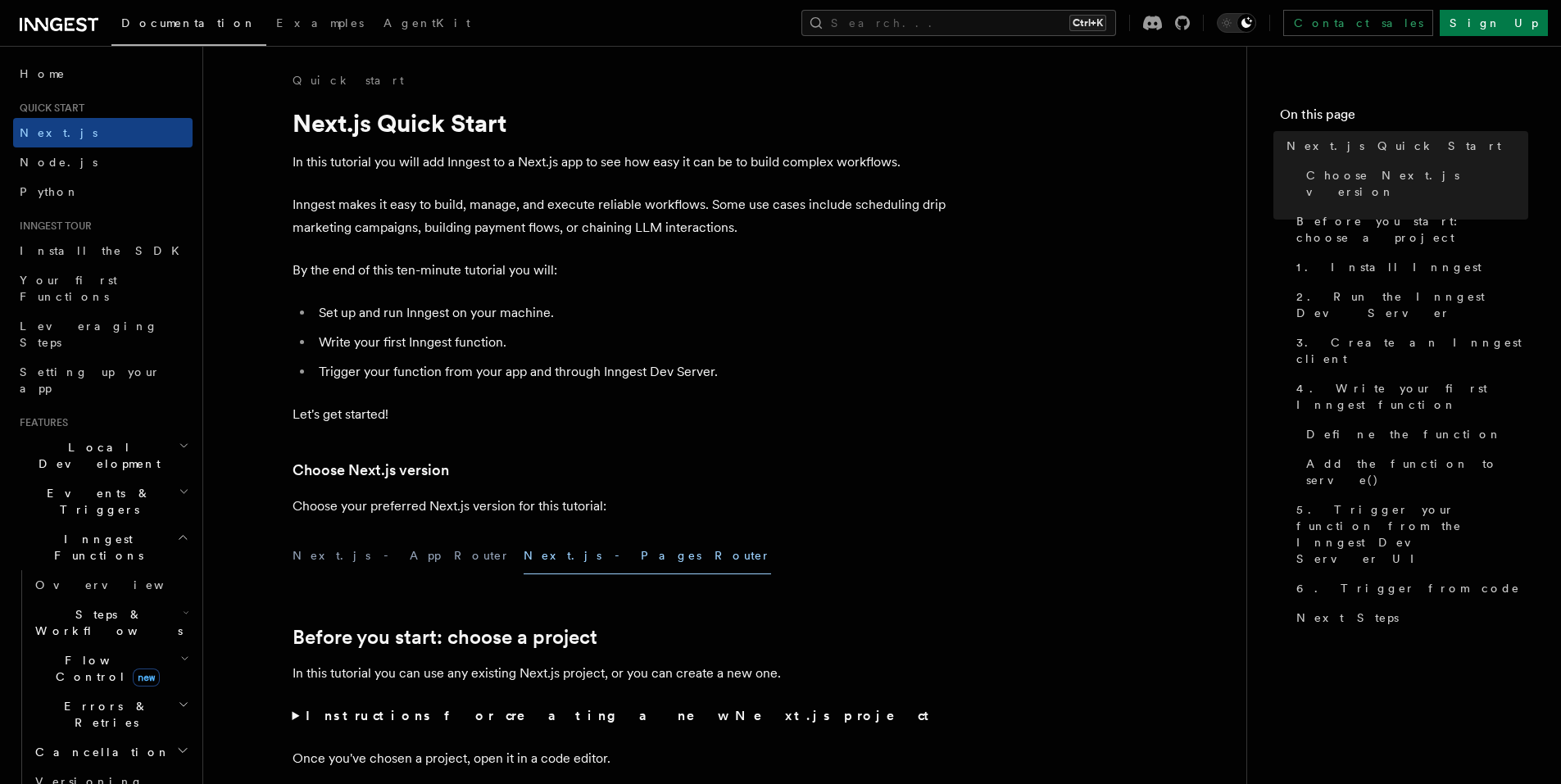 scroll, scrollTop: 0, scrollLeft: 0, axis: both 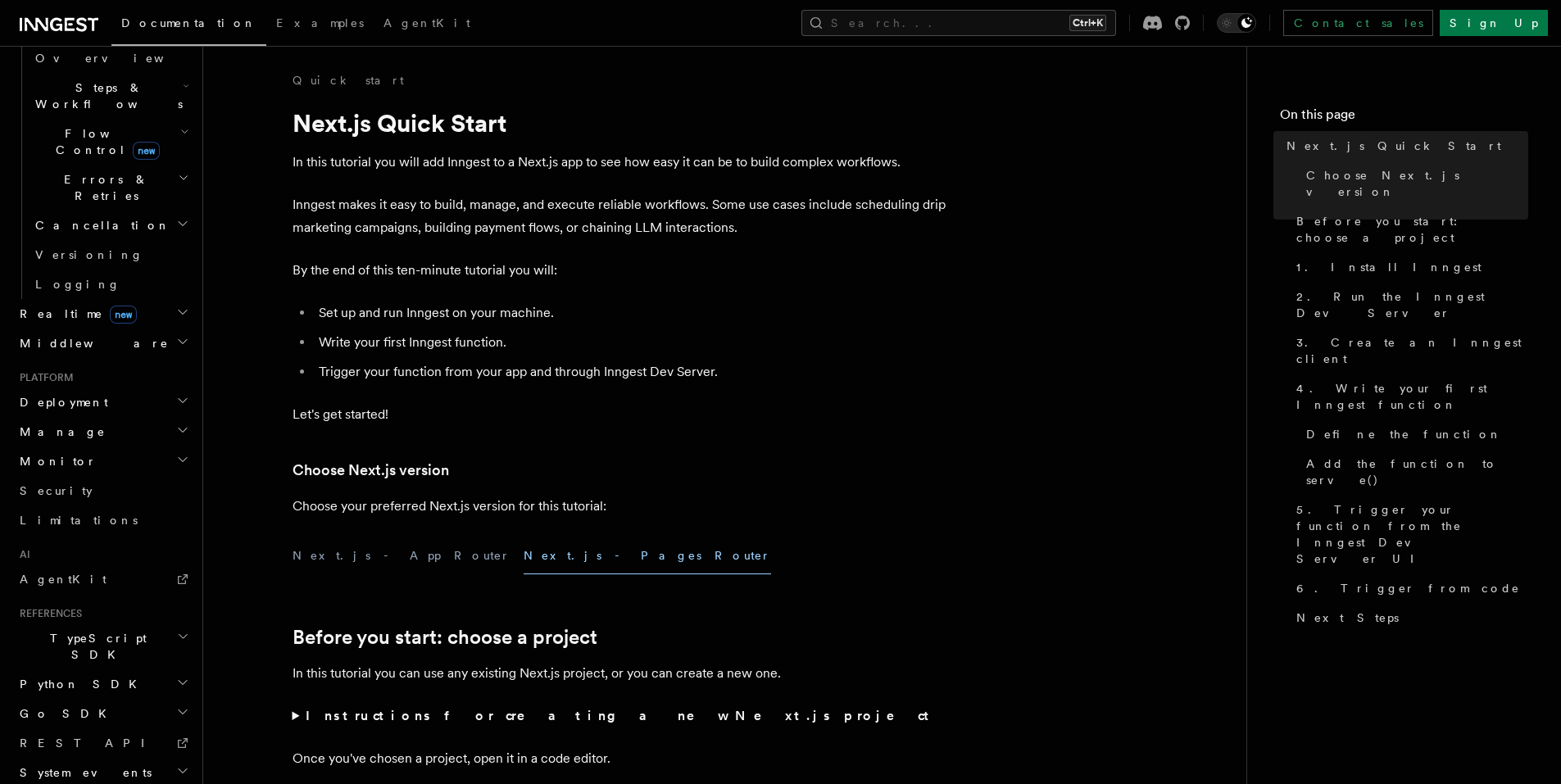 click on "Deployment" at bounding box center [61, 402] 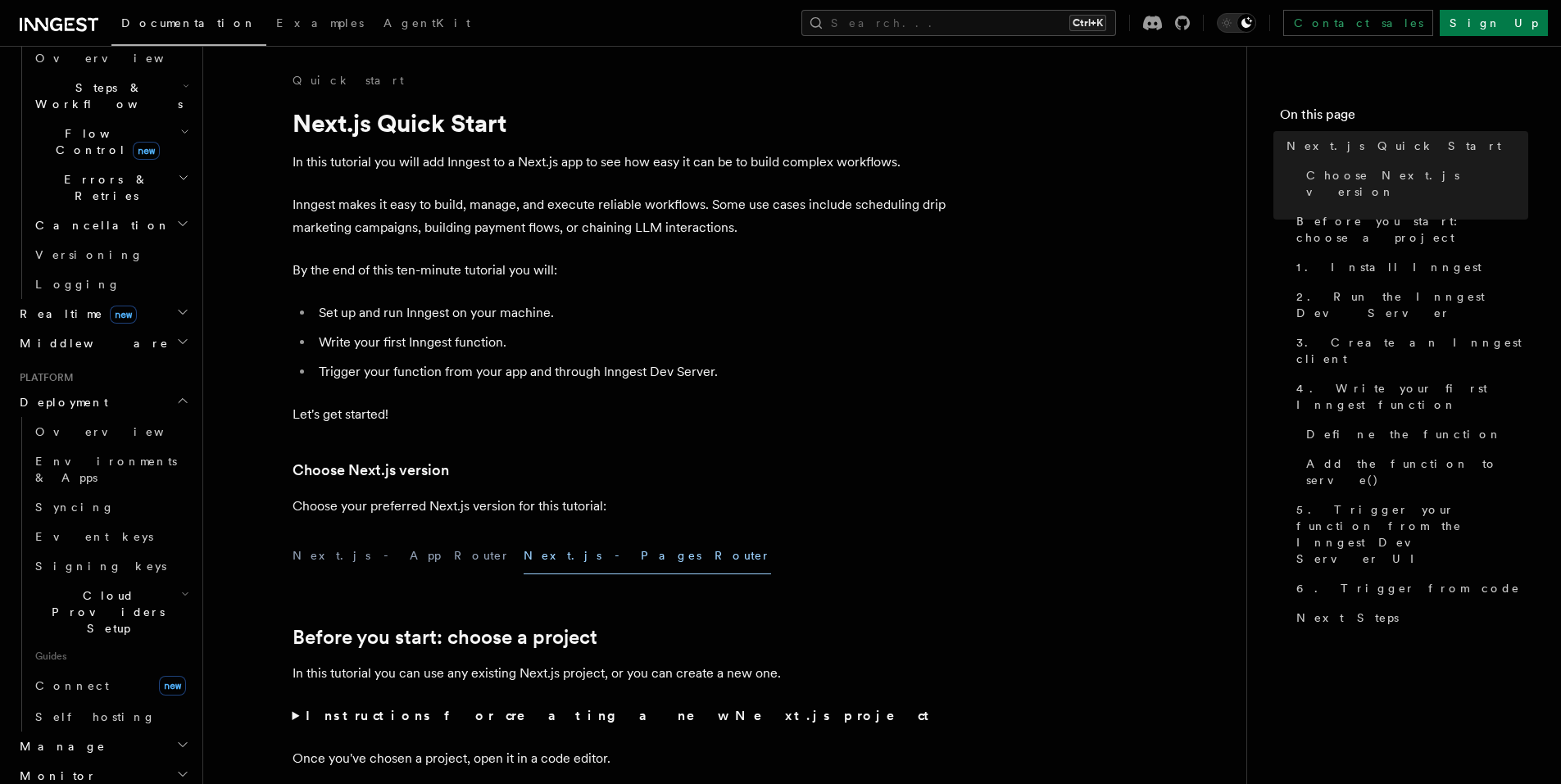 click on "Deployment" at bounding box center (61, 402) 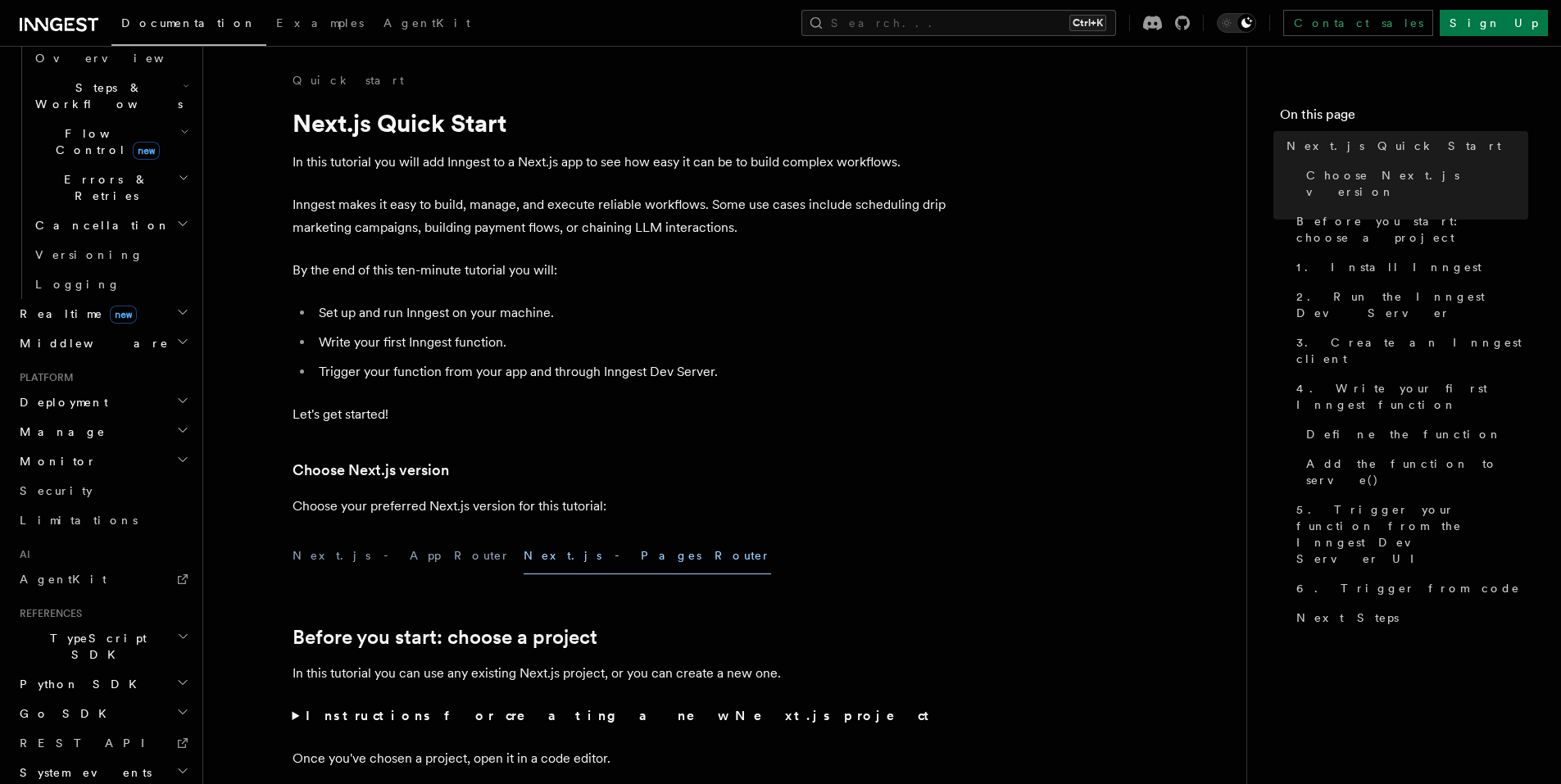 click on "Deployment" at bounding box center (61, 402) 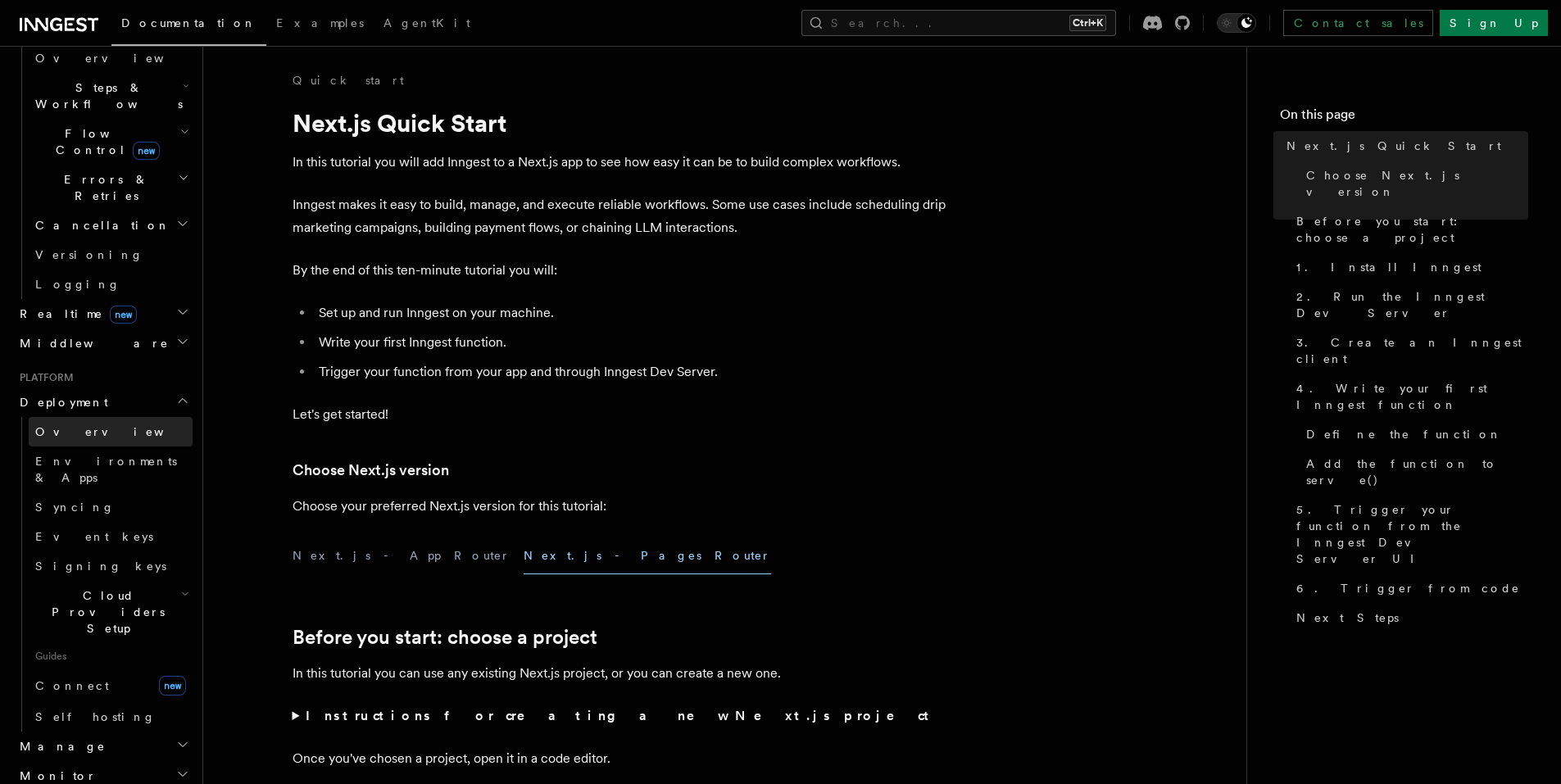 click on "Overview" at bounding box center [111, 432] 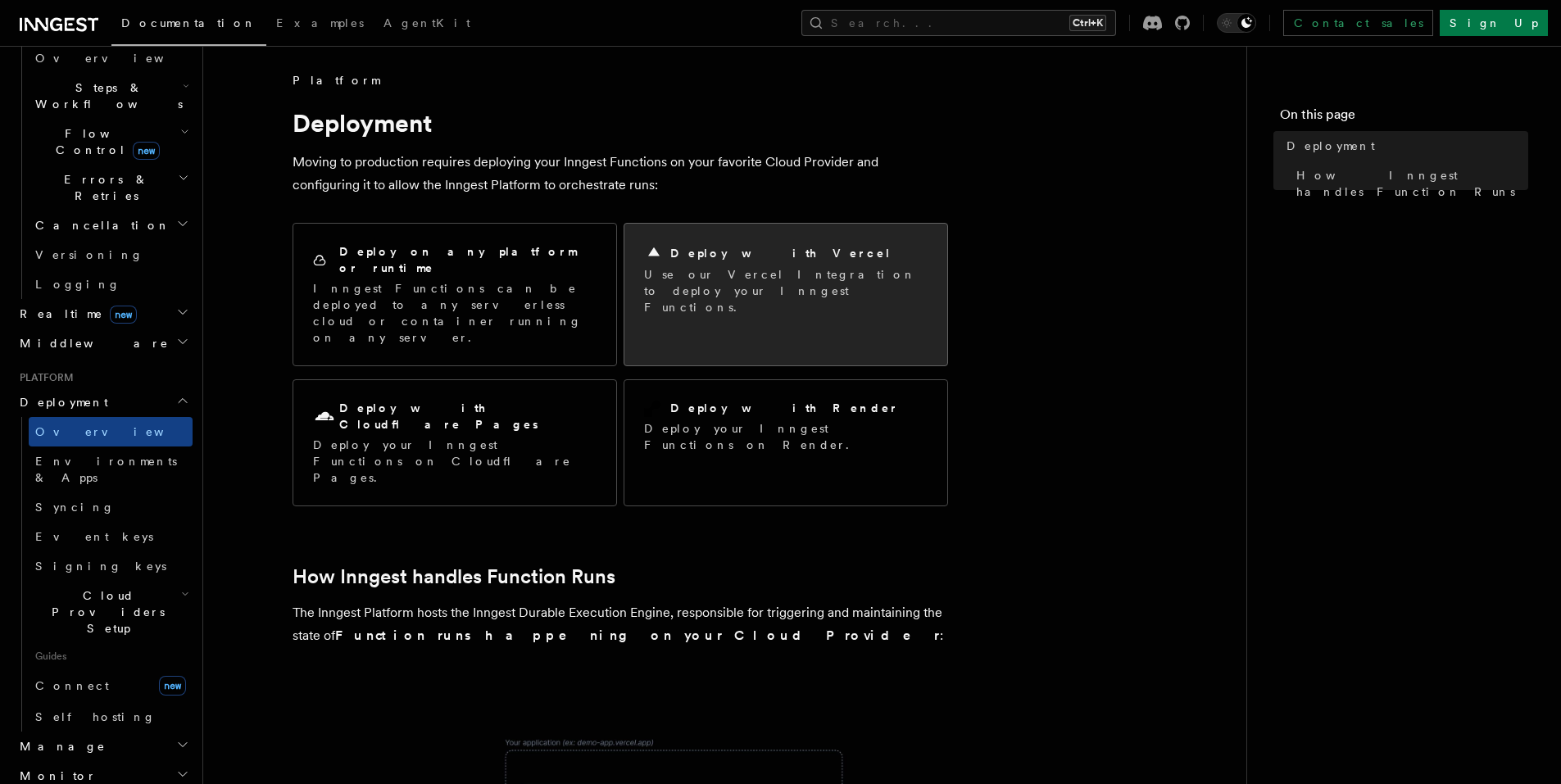 click on "Deploy with Vercel Use our Vercel Integration to deploy your Inngest Functions." at bounding box center [786, 279] 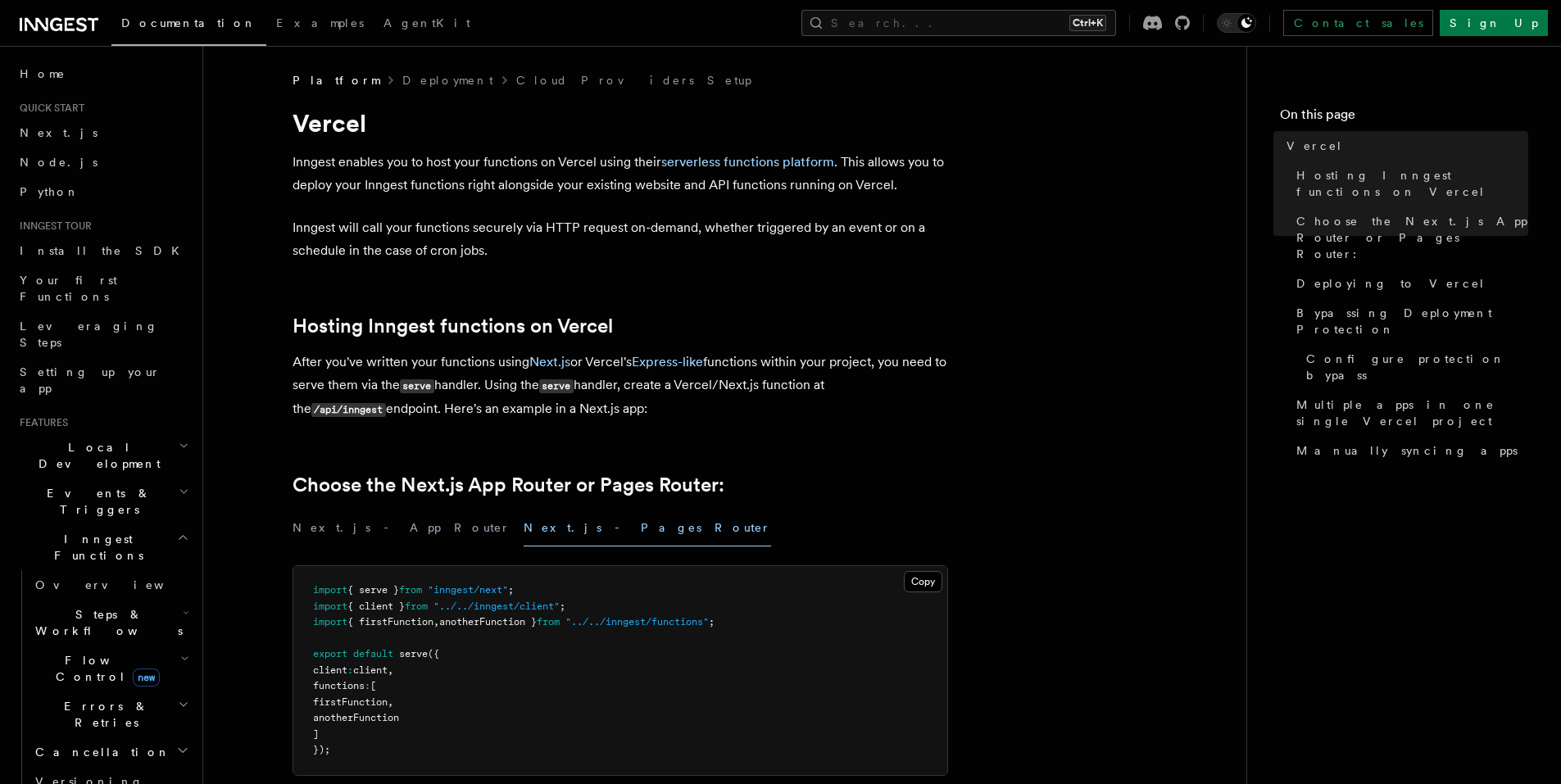 scroll, scrollTop: 0, scrollLeft: 0, axis: both 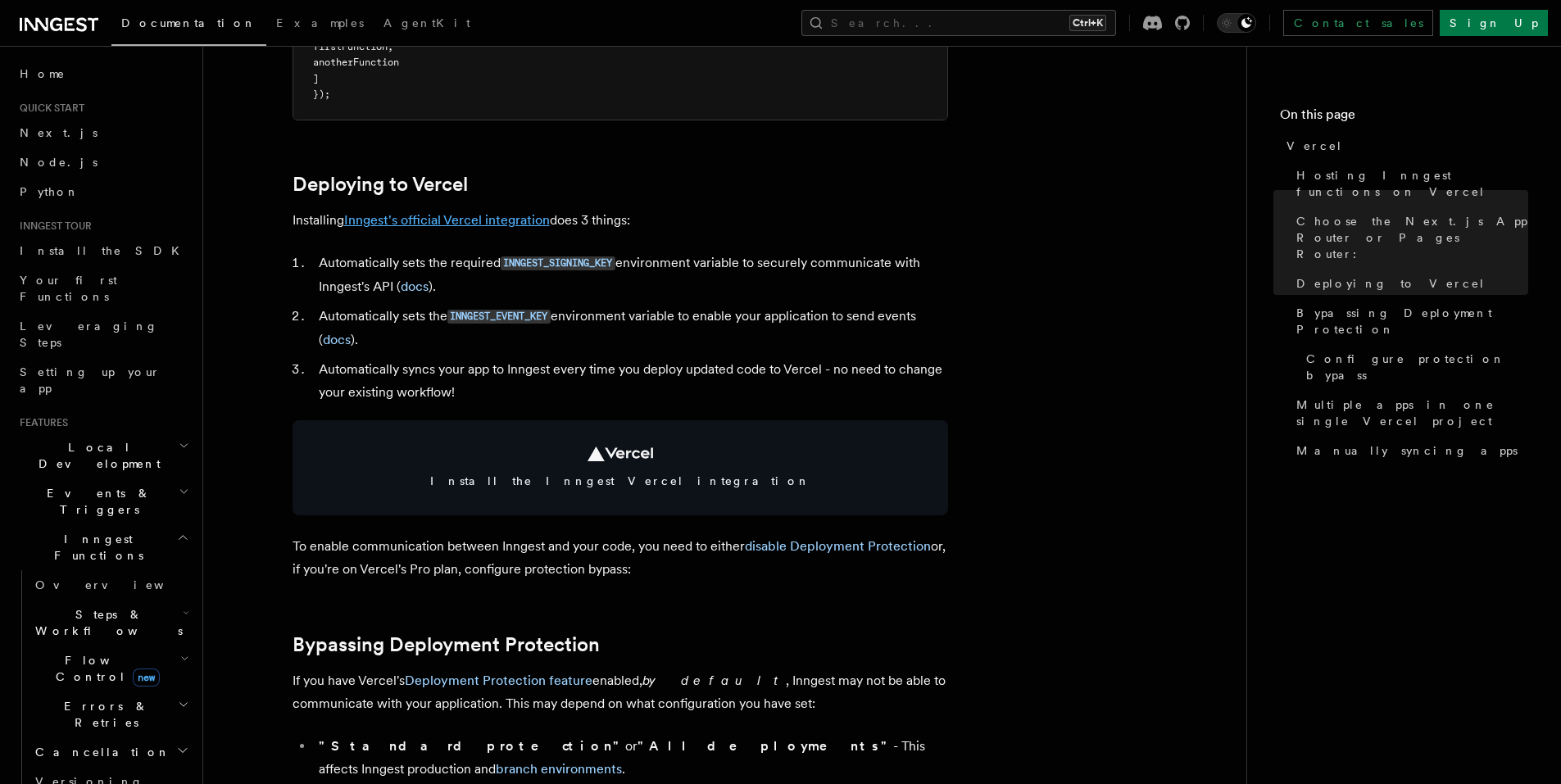 click on "Inngest's official Vercel integration" at bounding box center (447, 220) 